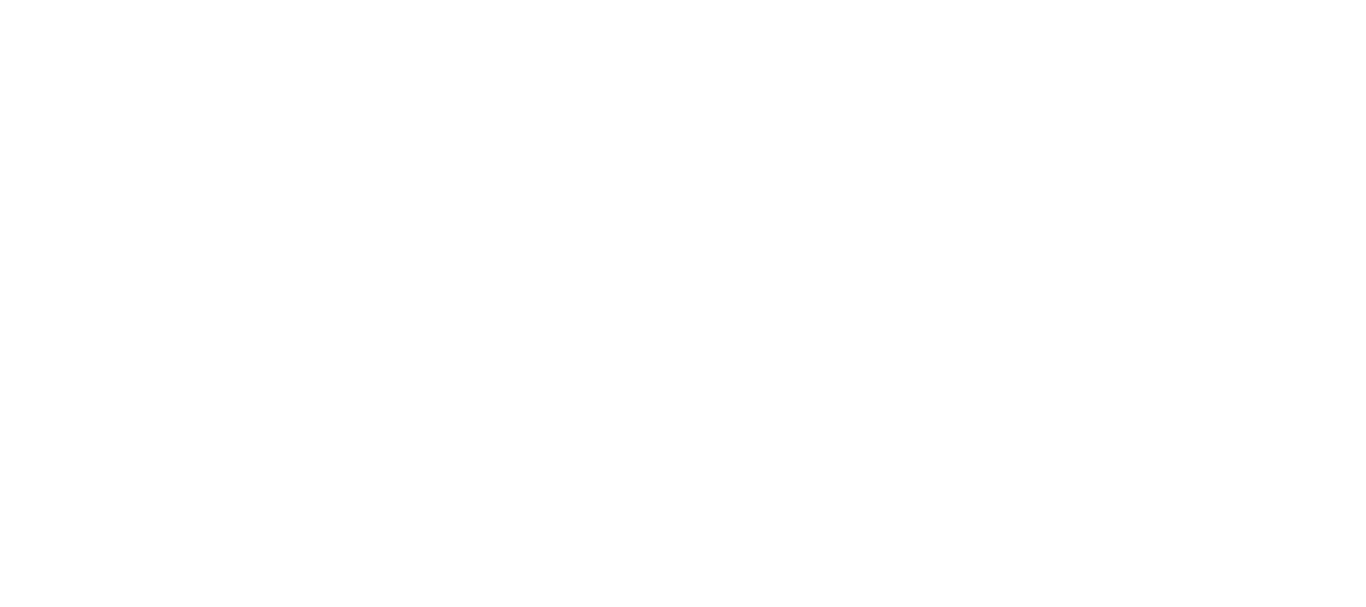 scroll, scrollTop: 0, scrollLeft: 0, axis: both 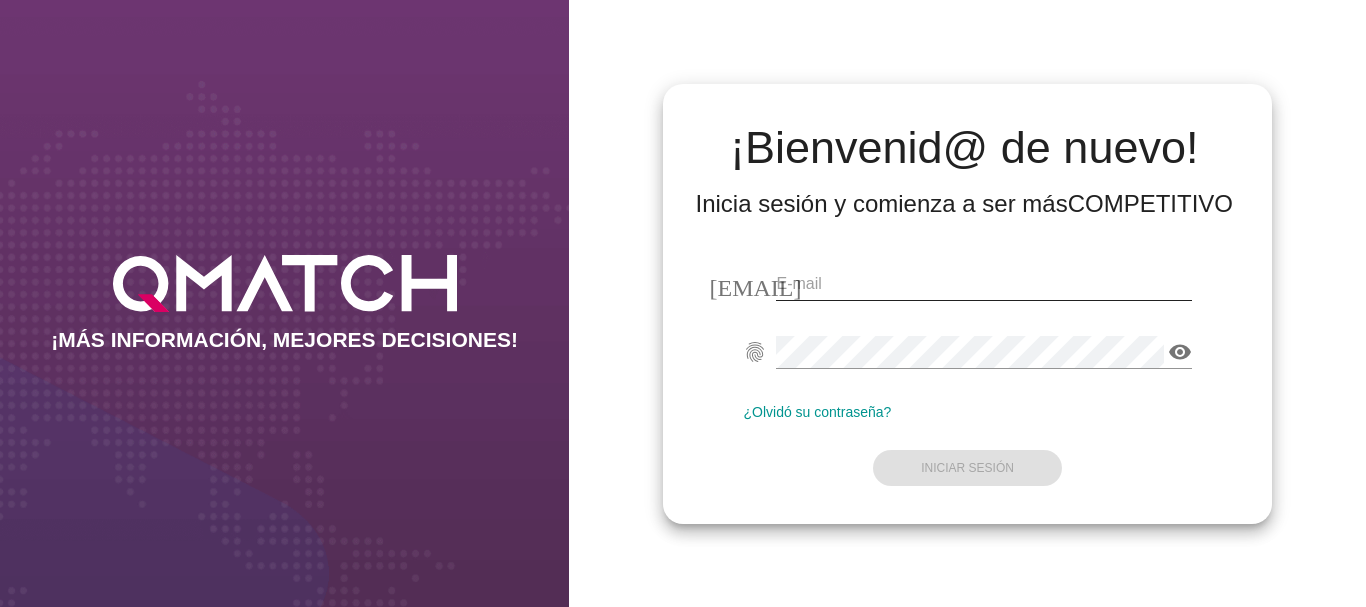 click at bounding box center [983, 284] 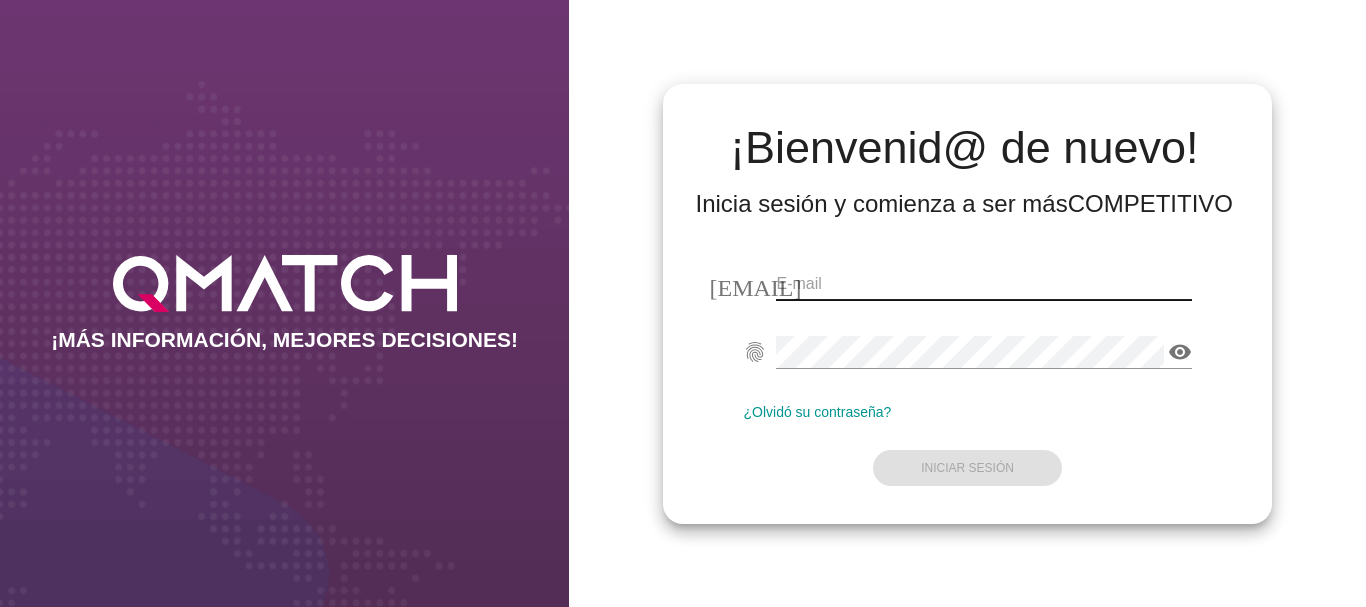 paste on "[EMAIL]" 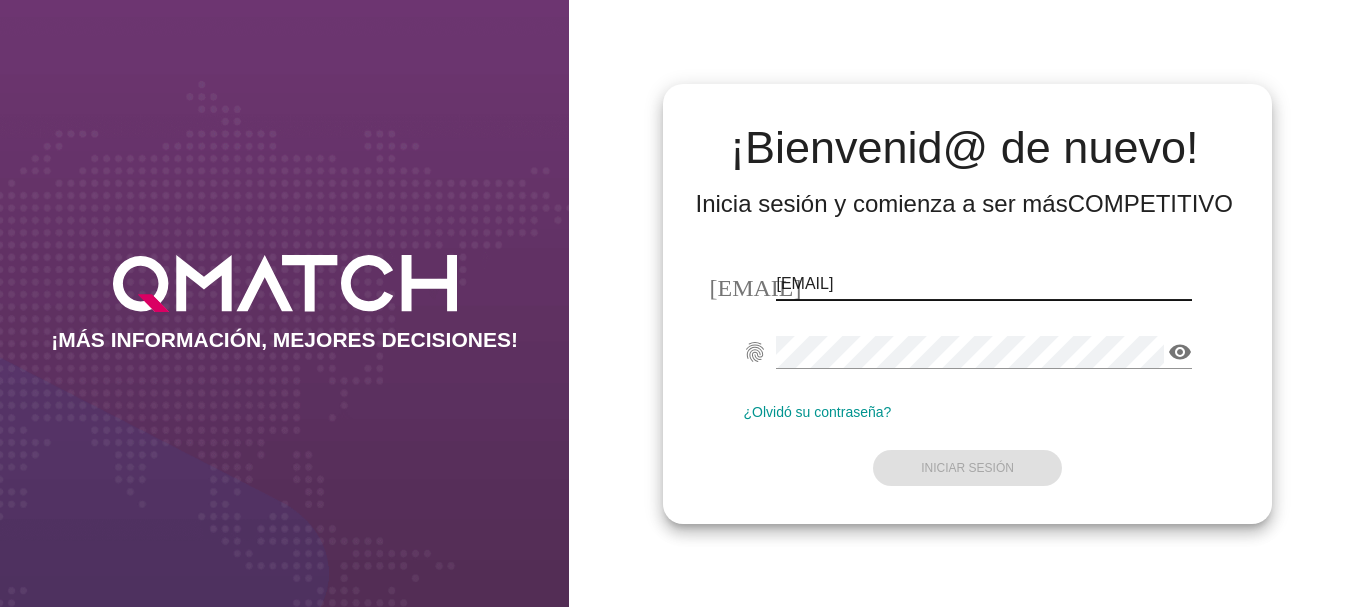 type on "[EMAIL]" 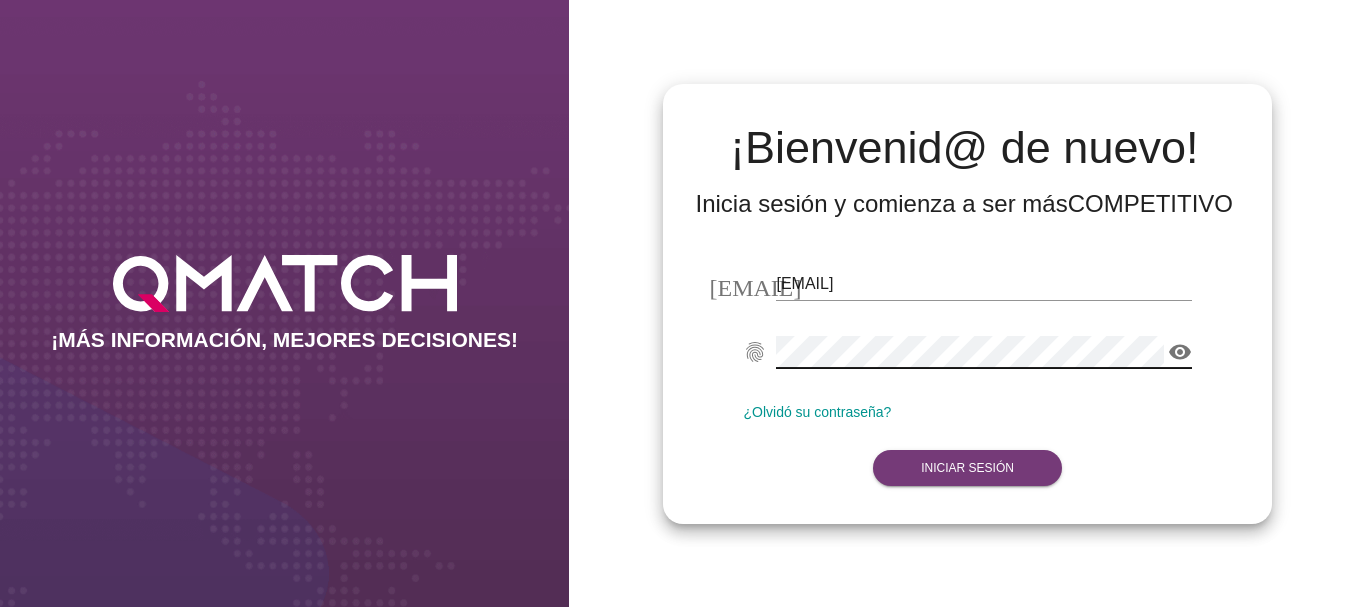 click on "Iniciar Sesión" at bounding box center [967, 468] 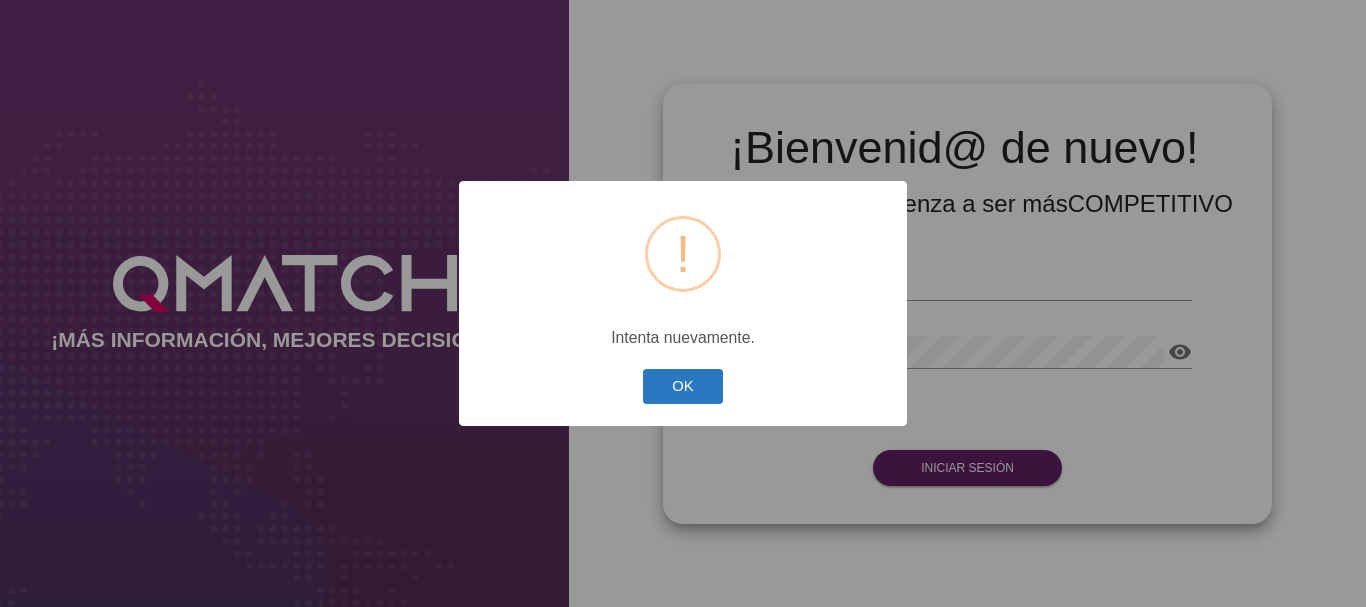 click on "OK" at bounding box center [683, 386] 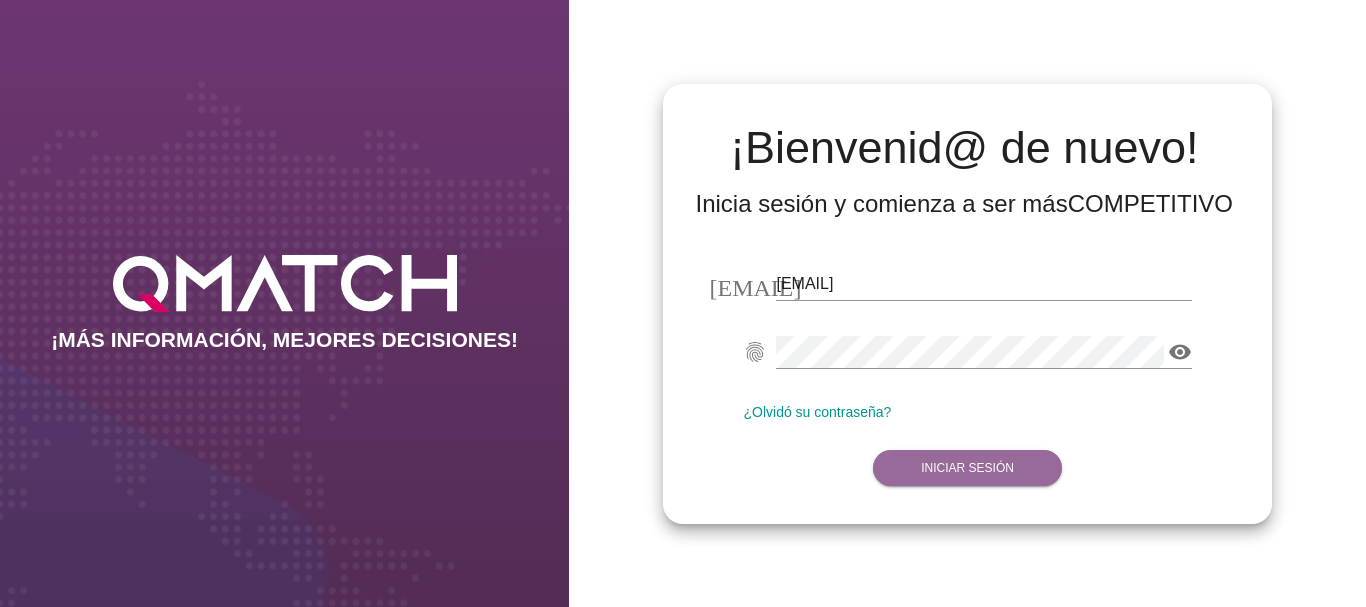click on "Iniciar Sesión" at bounding box center (967, 468) 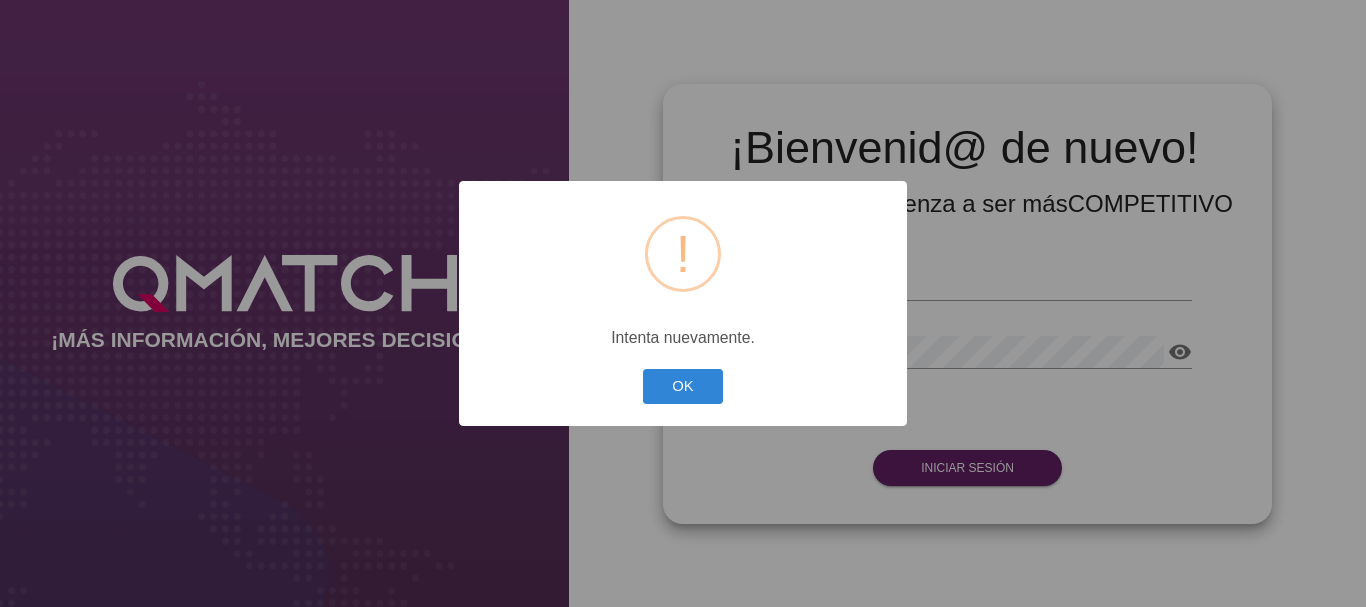 click on "? ! i     × Intenta nuevamente. OK Cancel" at bounding box center (683, 303) 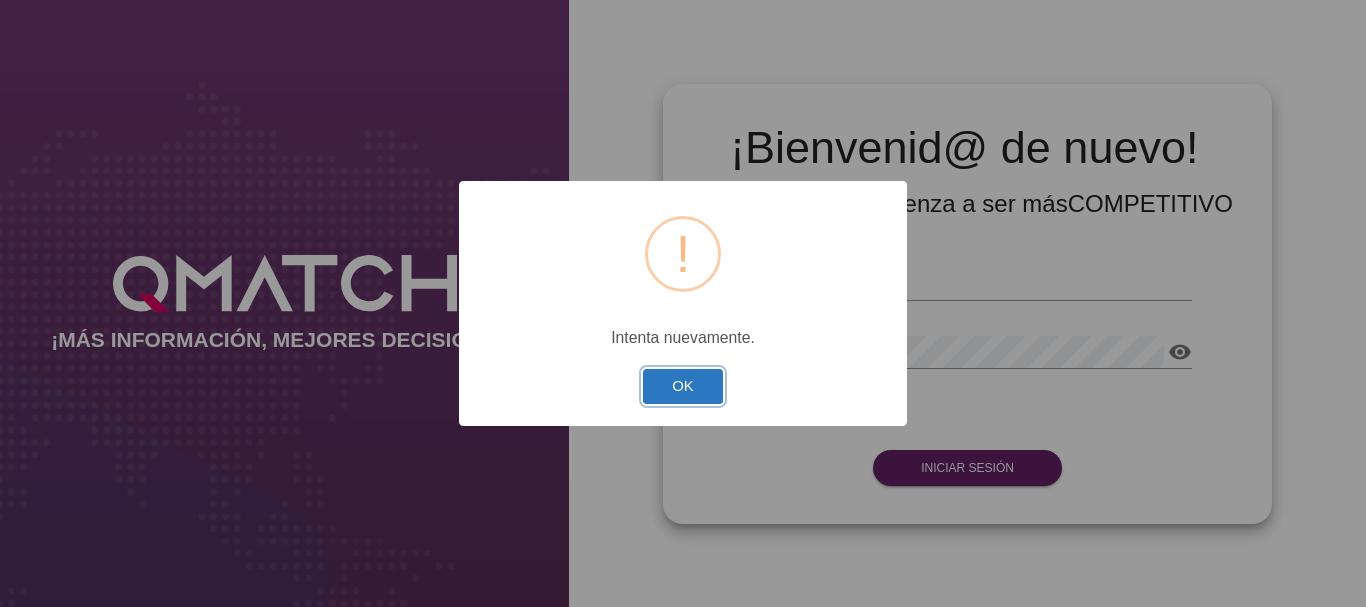 click on "OK" at bounding box center (683, 386) 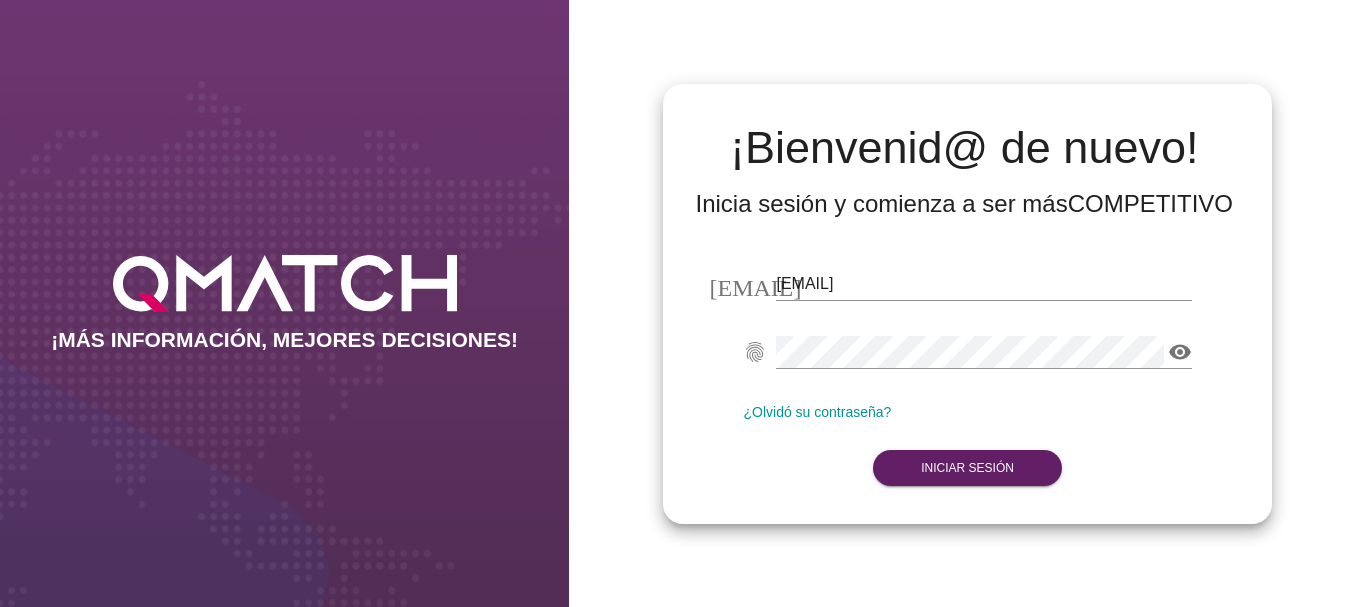 click on "fingerprint visibility" at bounding box center (967, 356) 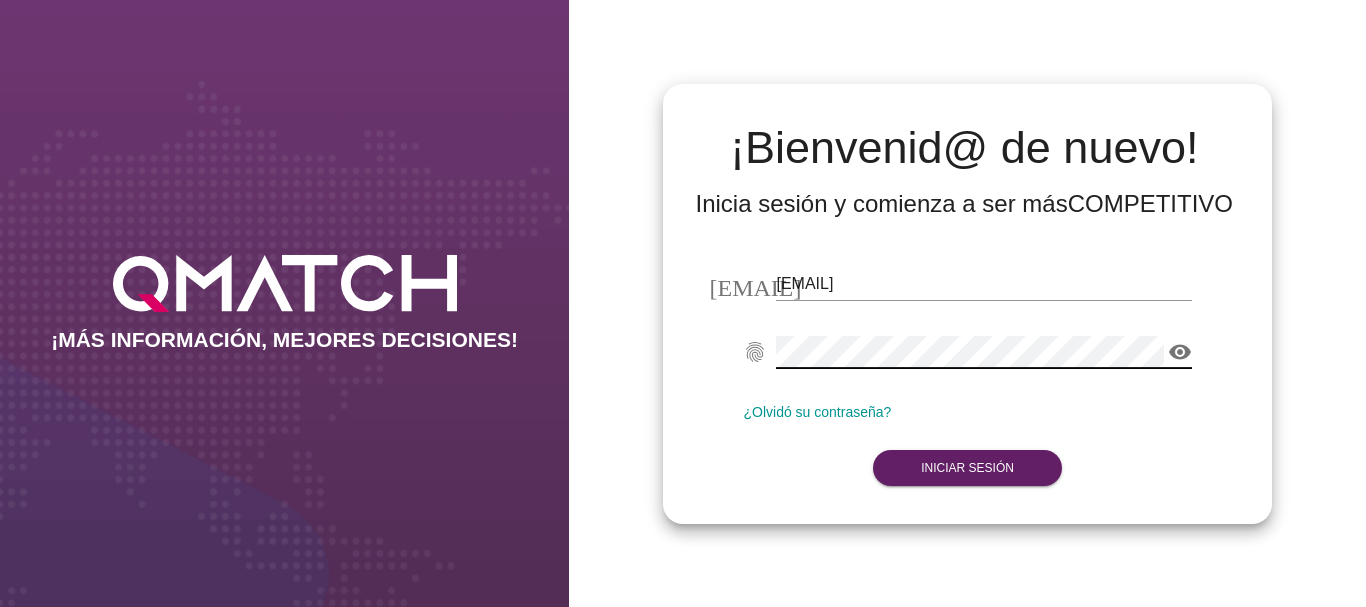 click on "visibility" at bounding box center (1180, 352) 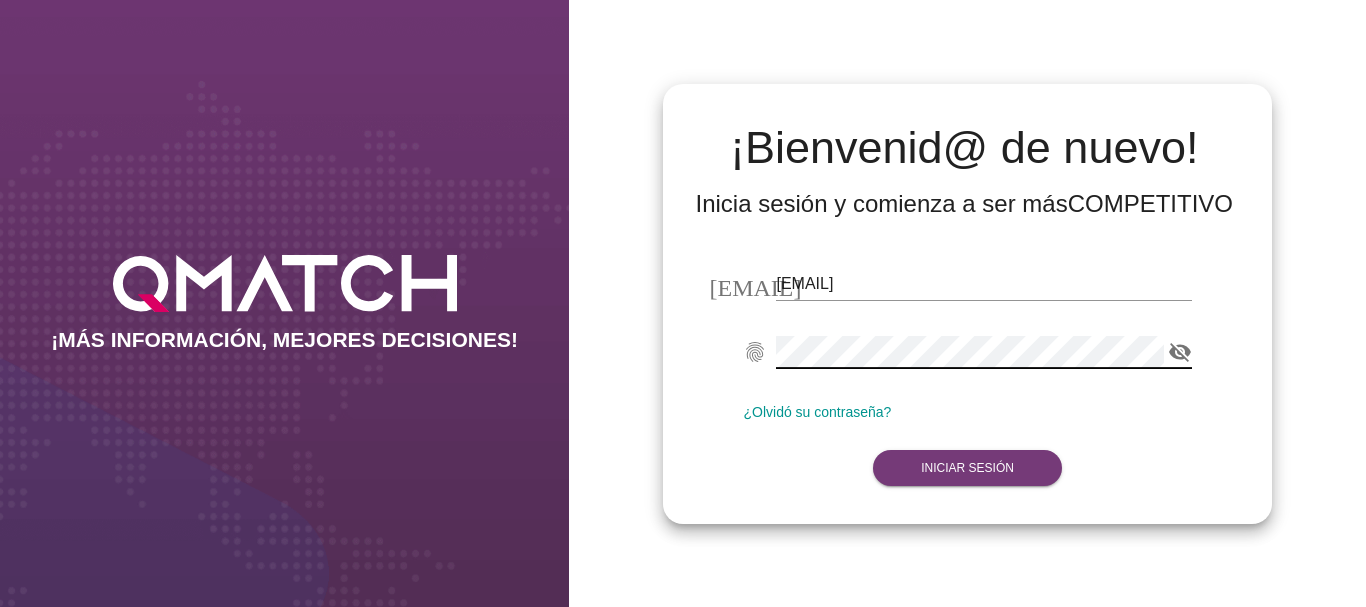 click on "Iniciar Sesión" at bounding box center (967, 468) 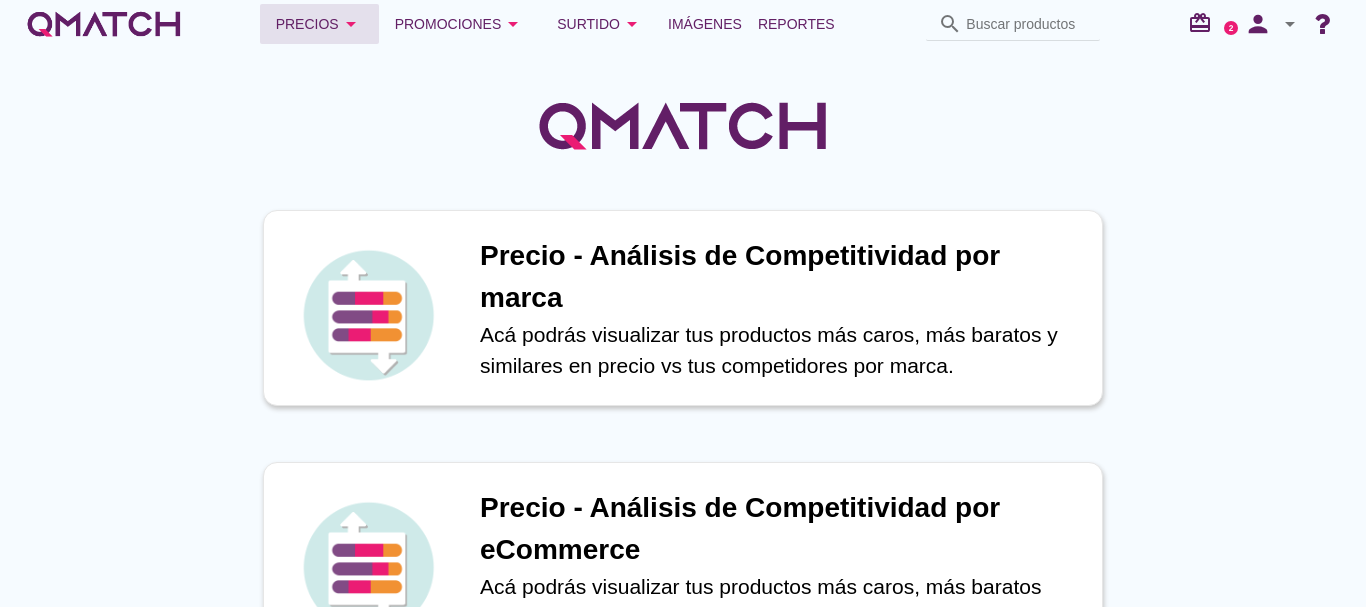click on "arrow_drop_down" at bounding box center (351, 24) 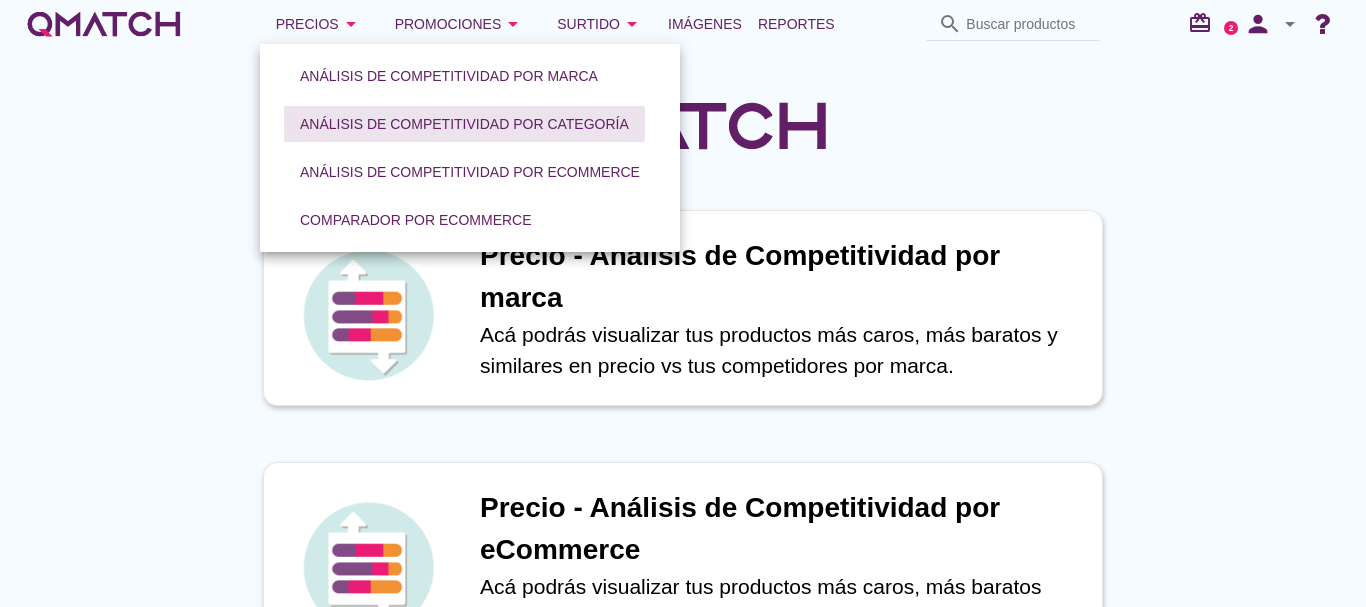 click on "Análisis de competitividad por categoría" at bounding box center [464, 124] 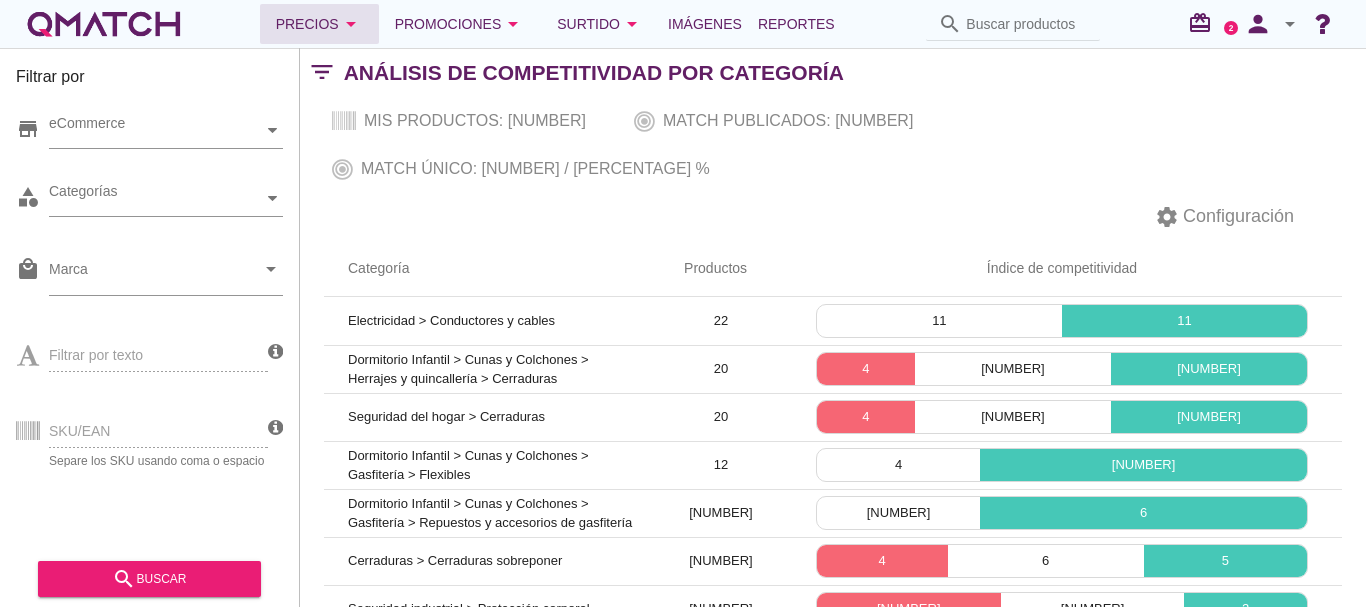 click on "arrow_drop_down" at bounding box center [351, 24] 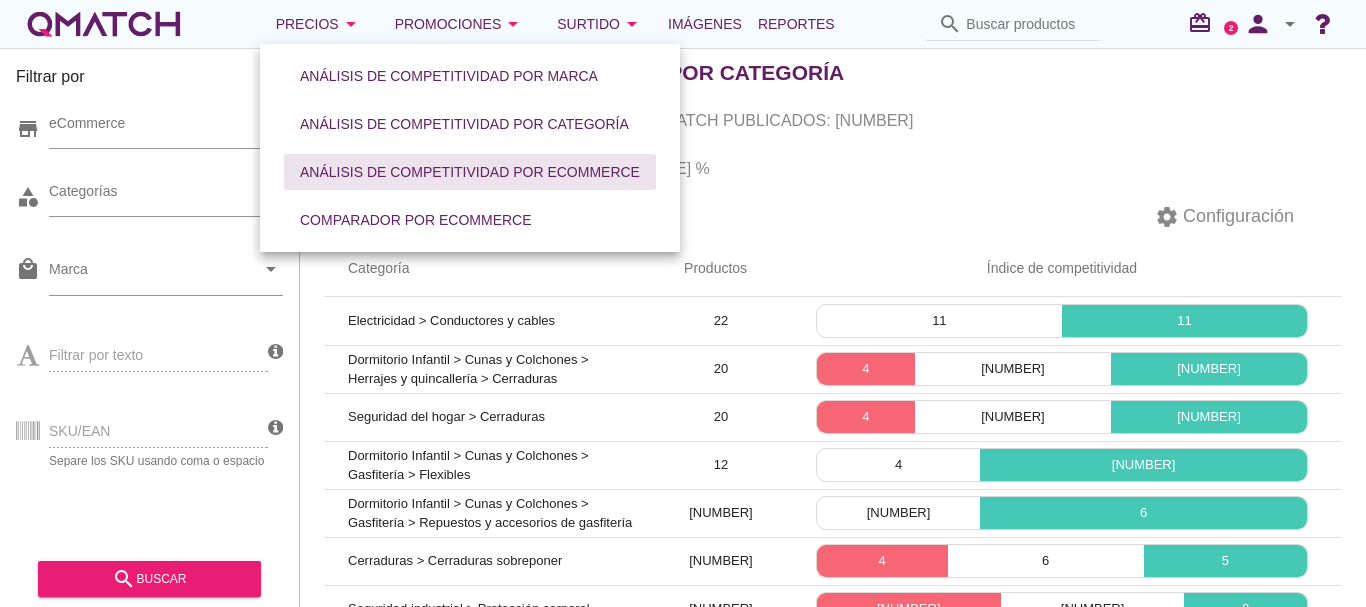 click on "Análisis de competitividad por eCommerce" at bounding box center (470, 172) 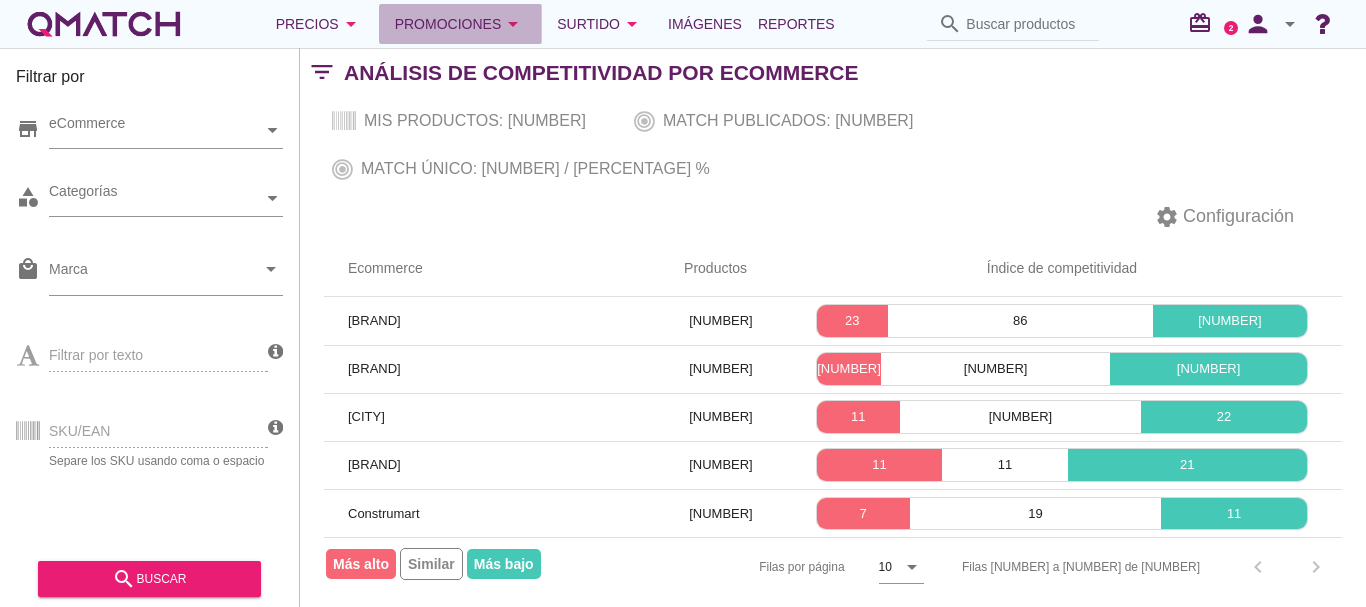 click on "Promociones
arrow_drop_down" at bounding box center (319, 24) 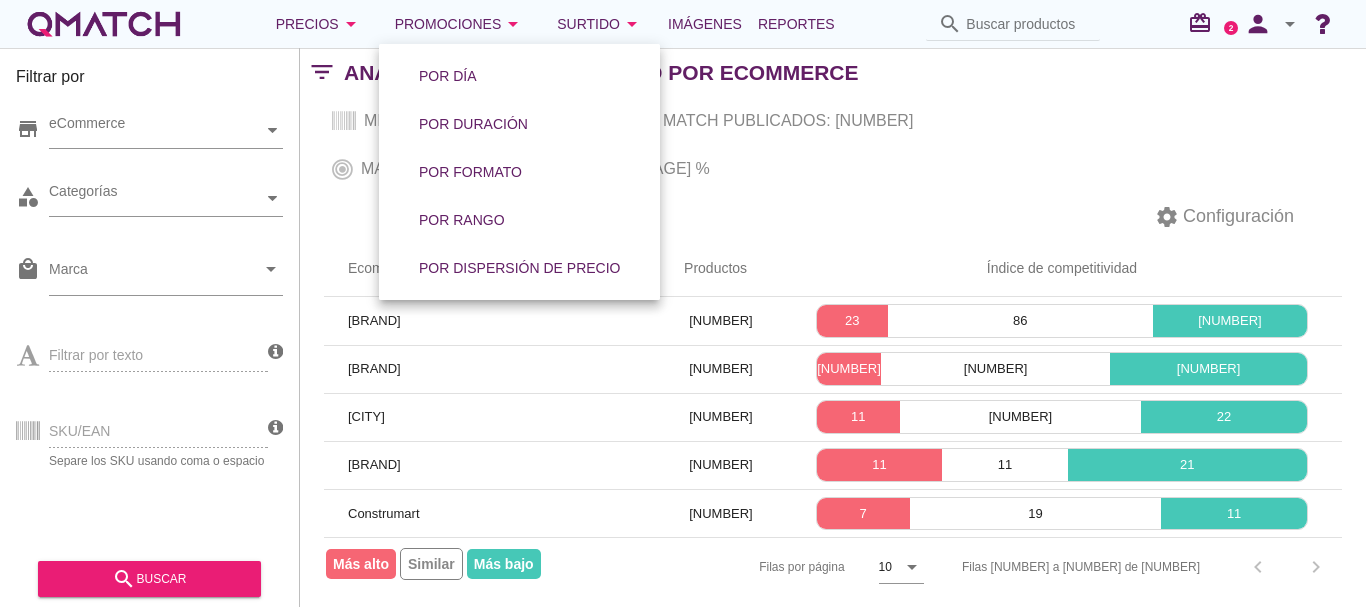 click on "settings  Configuración" at bounding box center (833, 217) 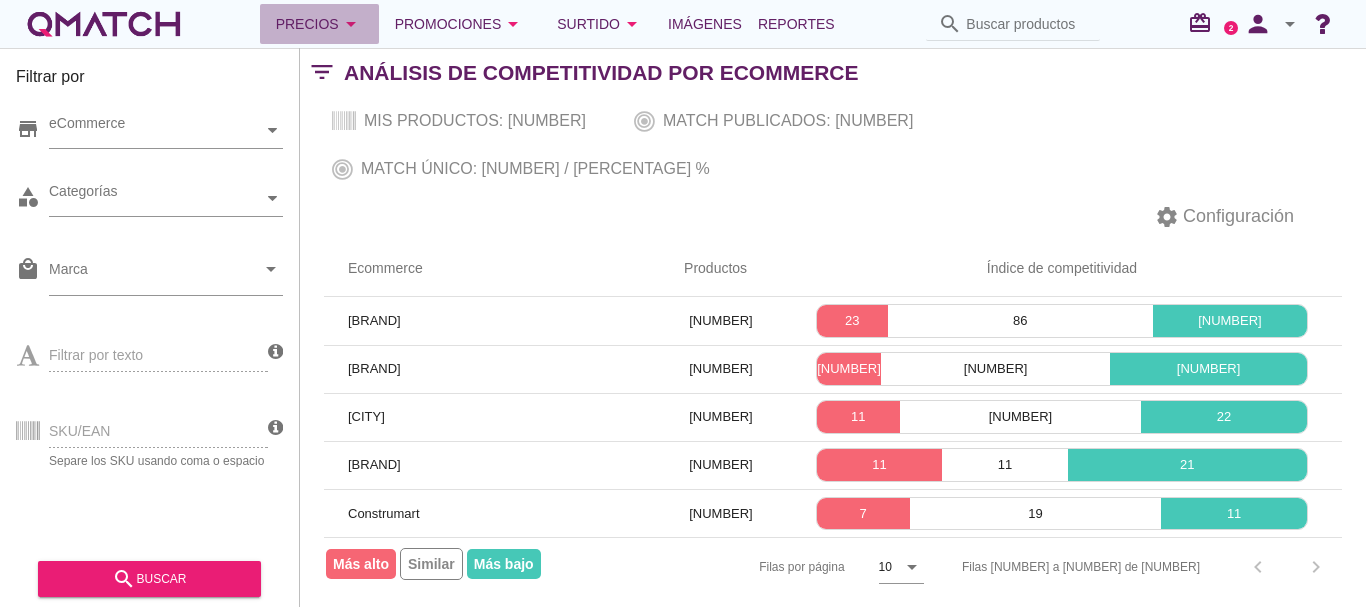 click on "arrow_drop_down" at bounding box center (351, 24) 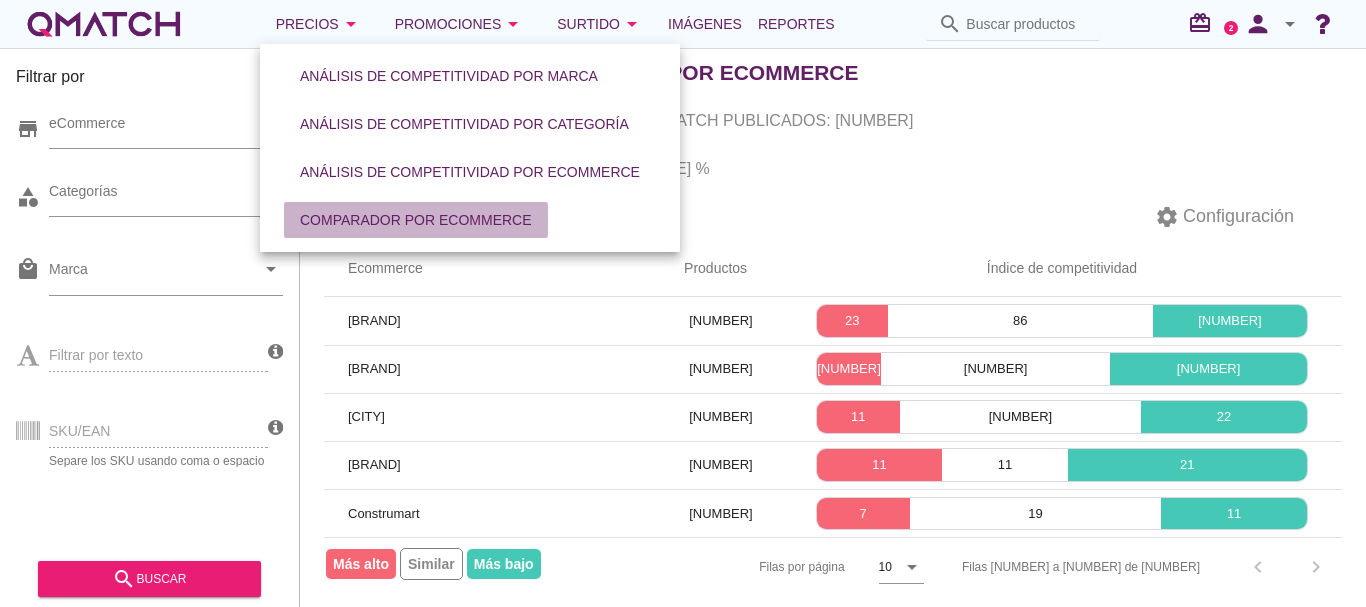 click on "Comparador por eCommerce" at bounding box center [416, 220] 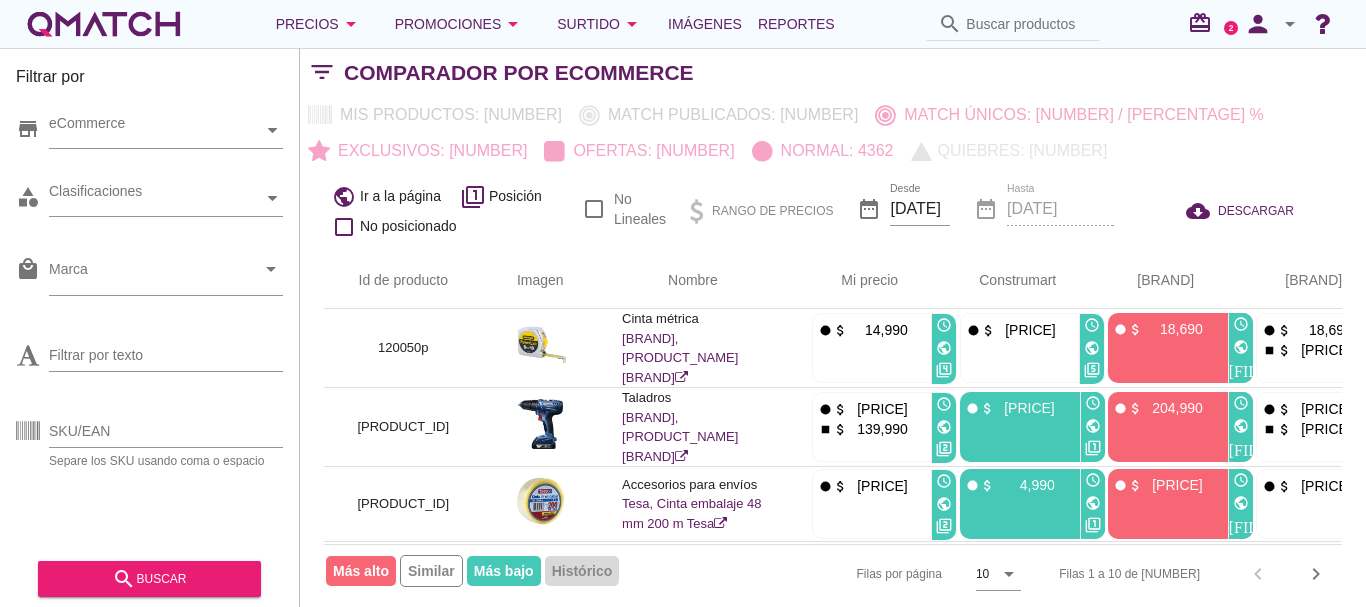 scroll, scrollTop: 11, scrollLeft: 0, axis: vertical 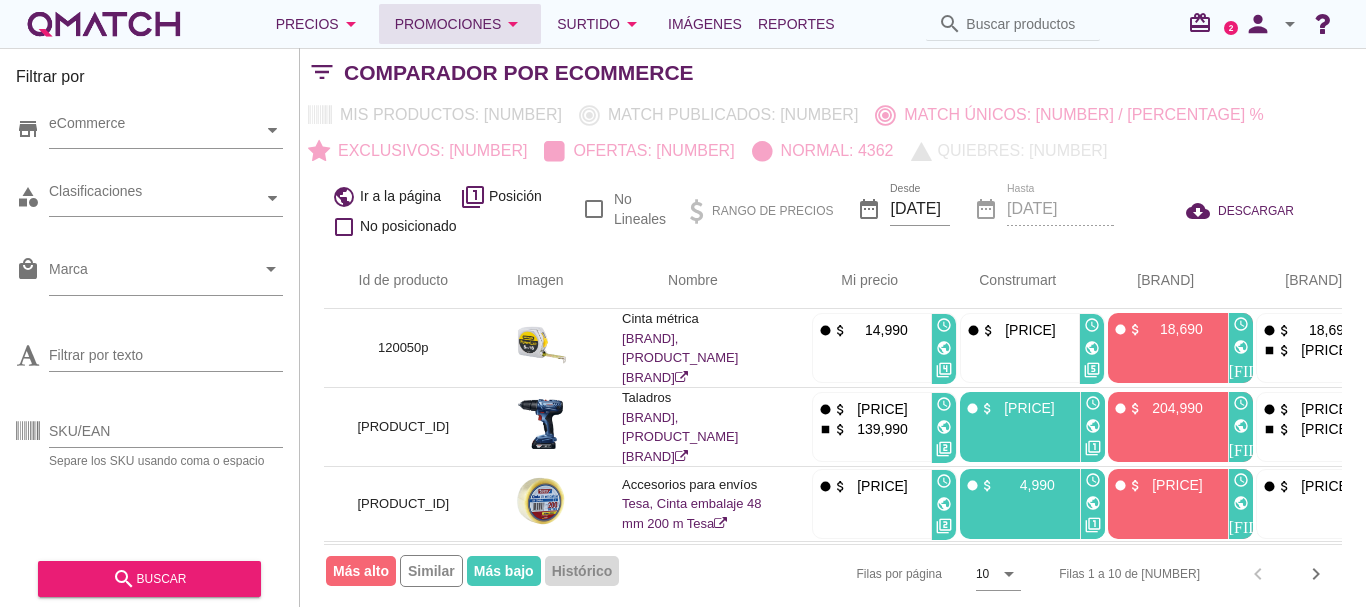 click on "Promociones
arrow_drop_down" at bounding box center (319, 24) 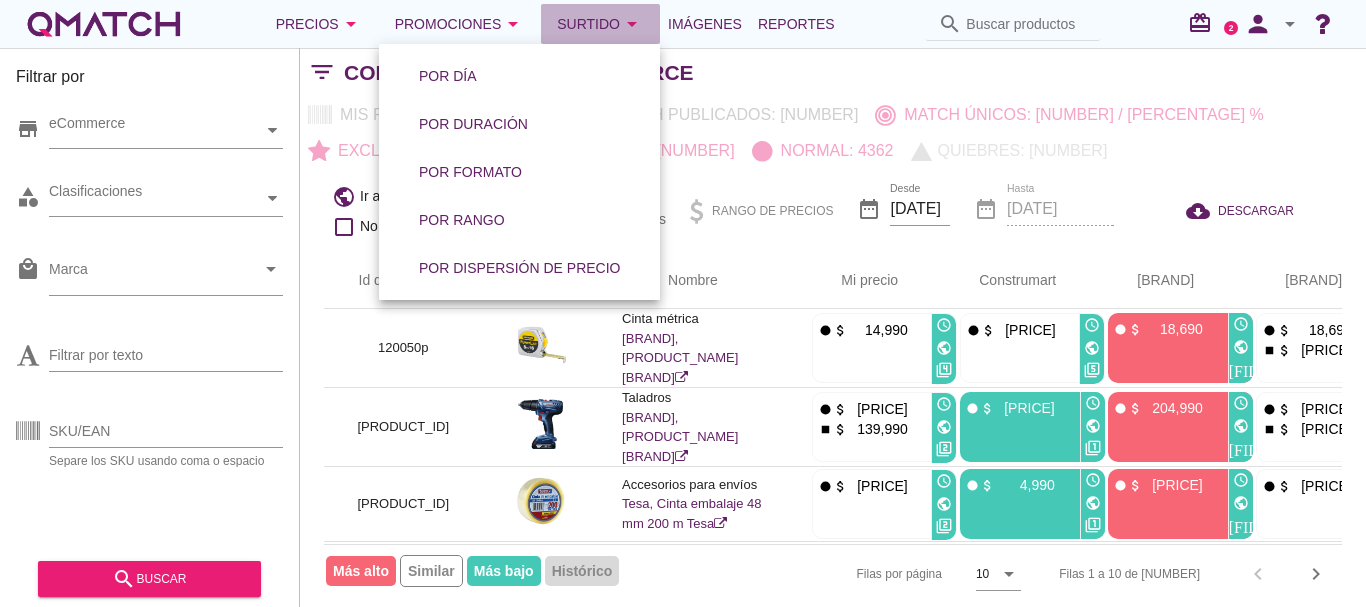 click on "arrow_drop_down" at bounding box center (351, 24) 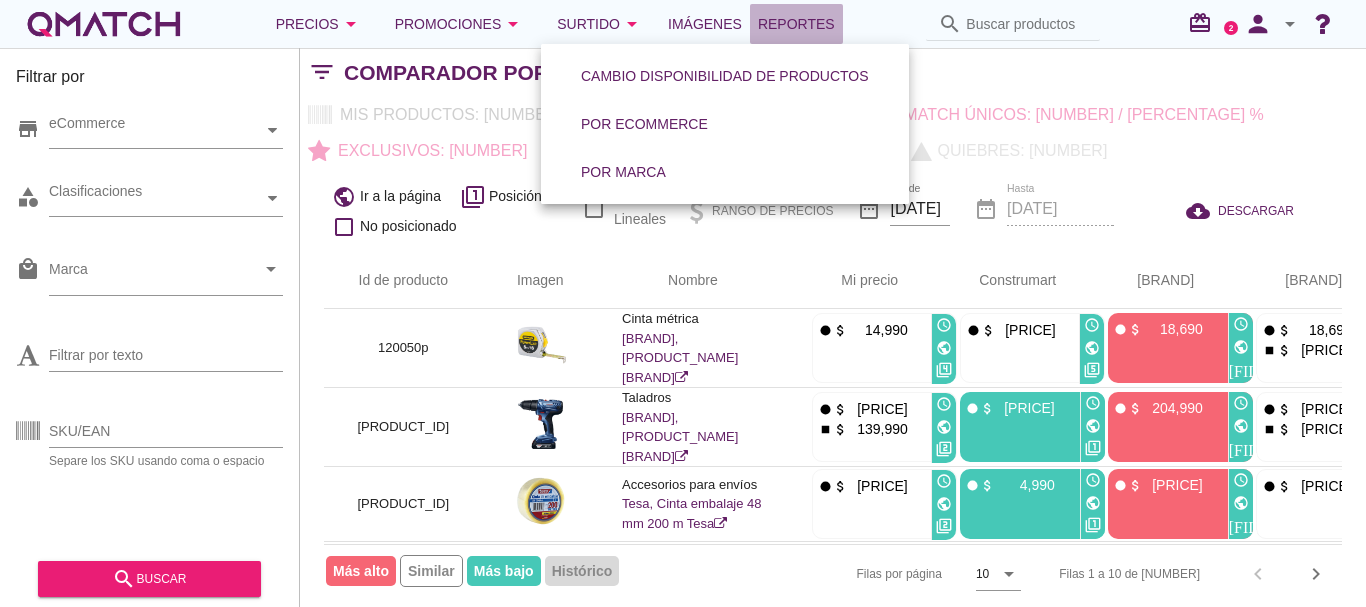click on "Reportes" at bounding box center [796, 24] 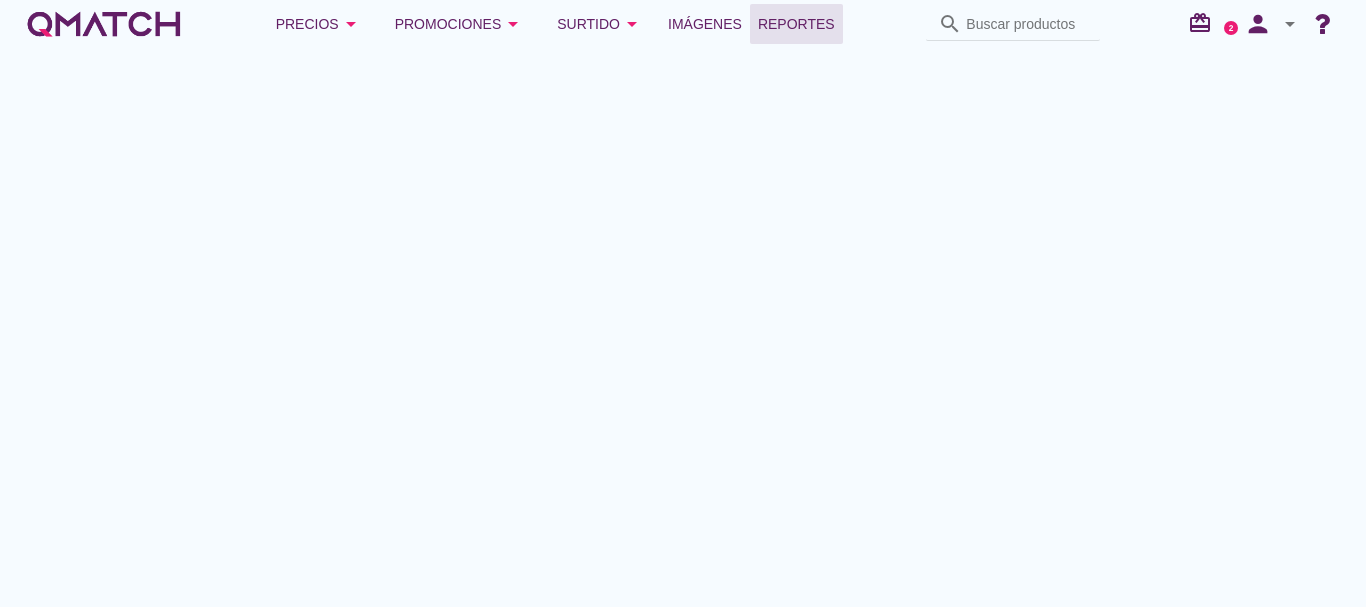 scroll, scrollTop: 0, scrollLeft: 0, axis: both 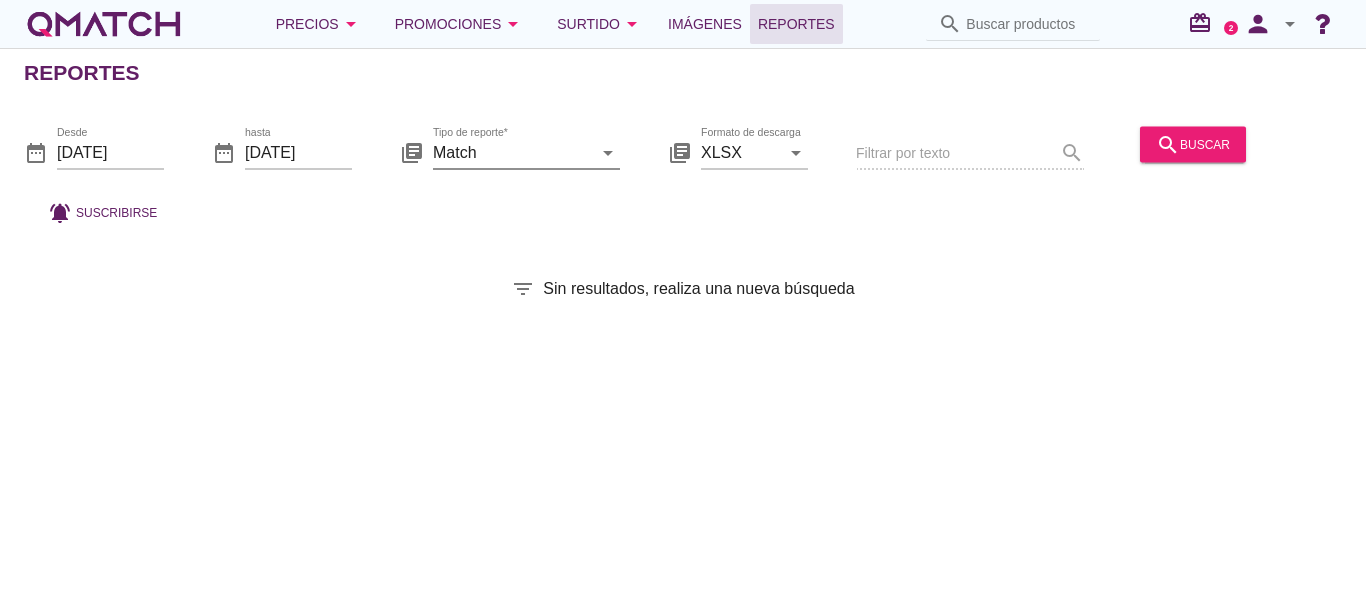 click on "arrow_drop_down" at bounding box center [608, 152] 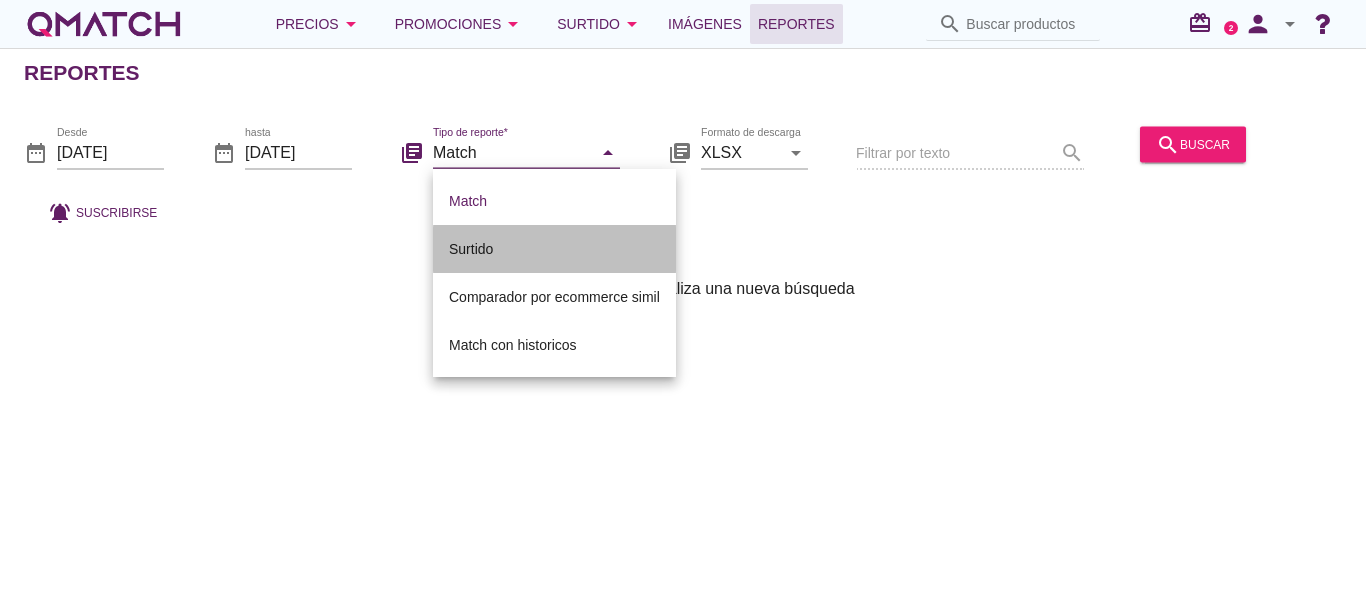 click on "Surtido" at bounding box center (554, 201) 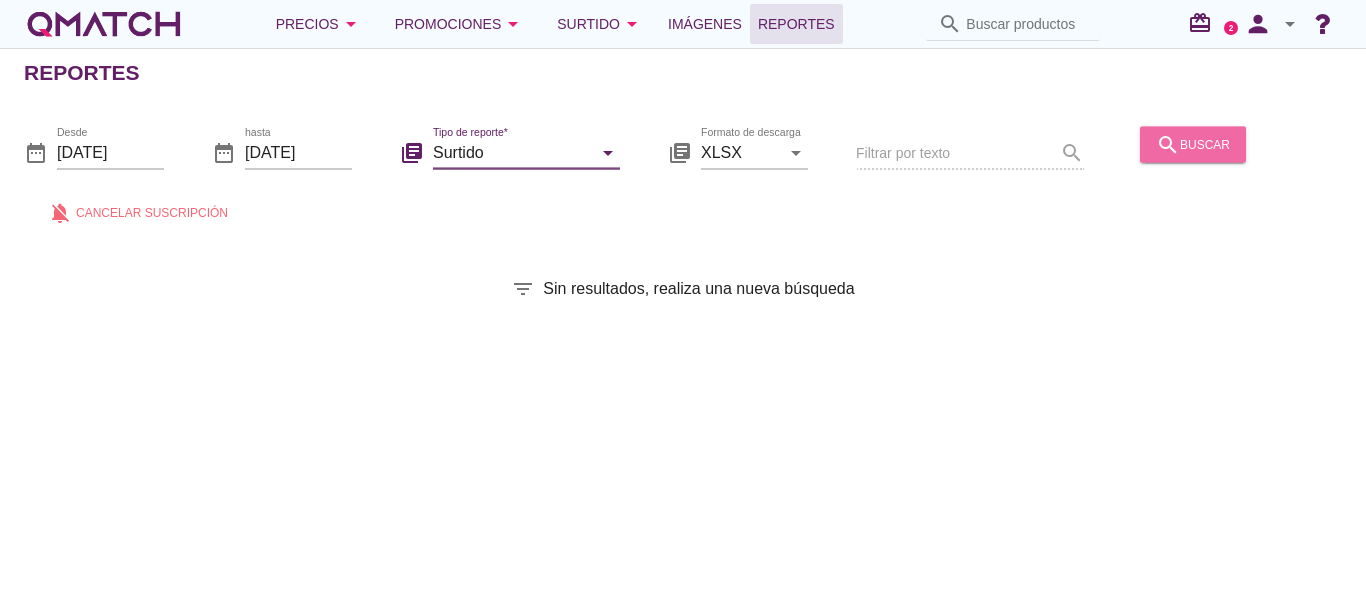 click on "search
buscar" at bounding box center (1193, 144) 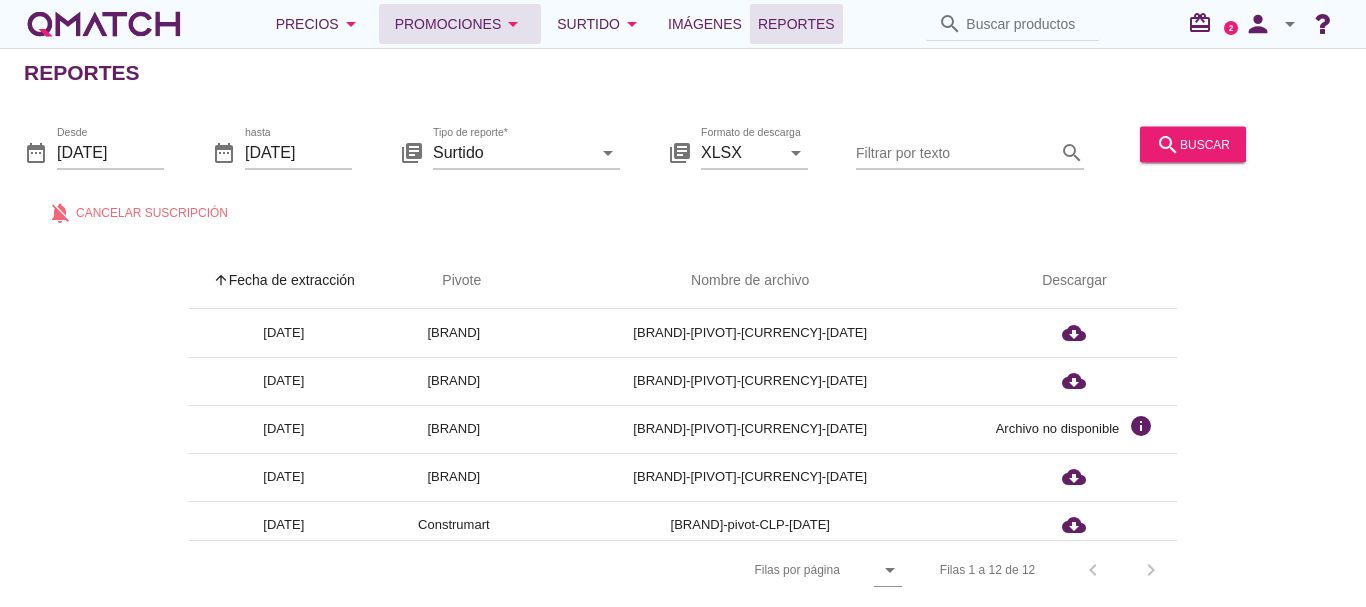 click on "Promociones
arrow_drop_down" at bounding box center (319, 24) 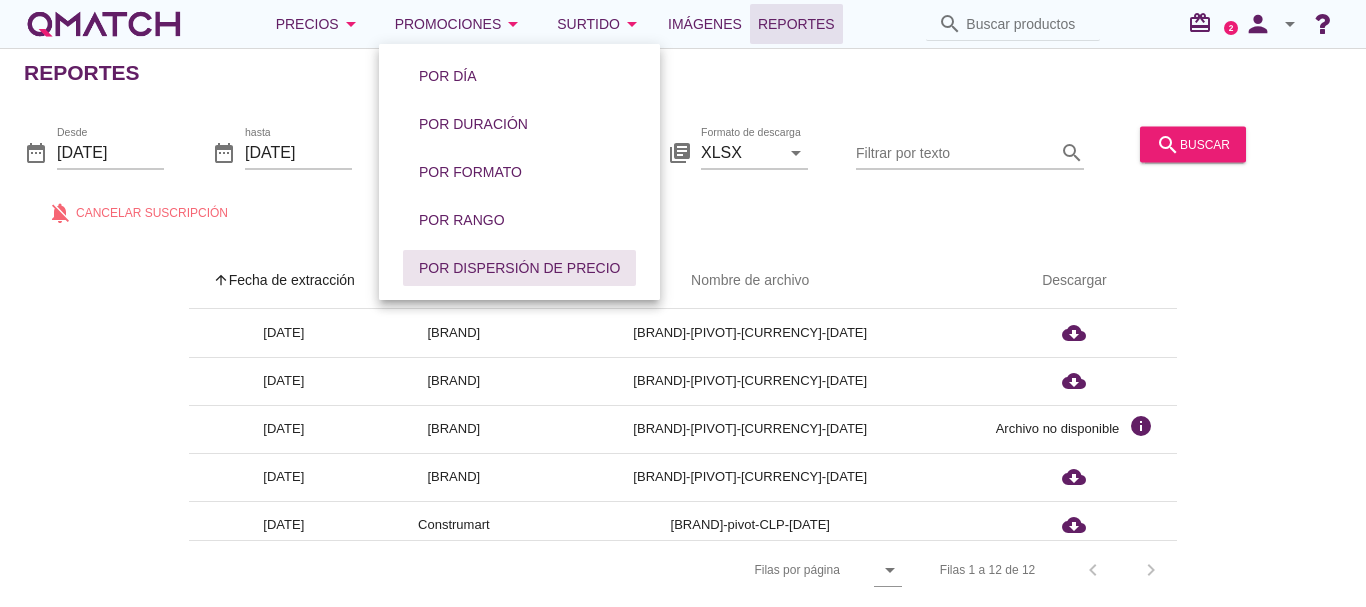 click on "Por dispersión de precio" at bounding box center [519, 268] 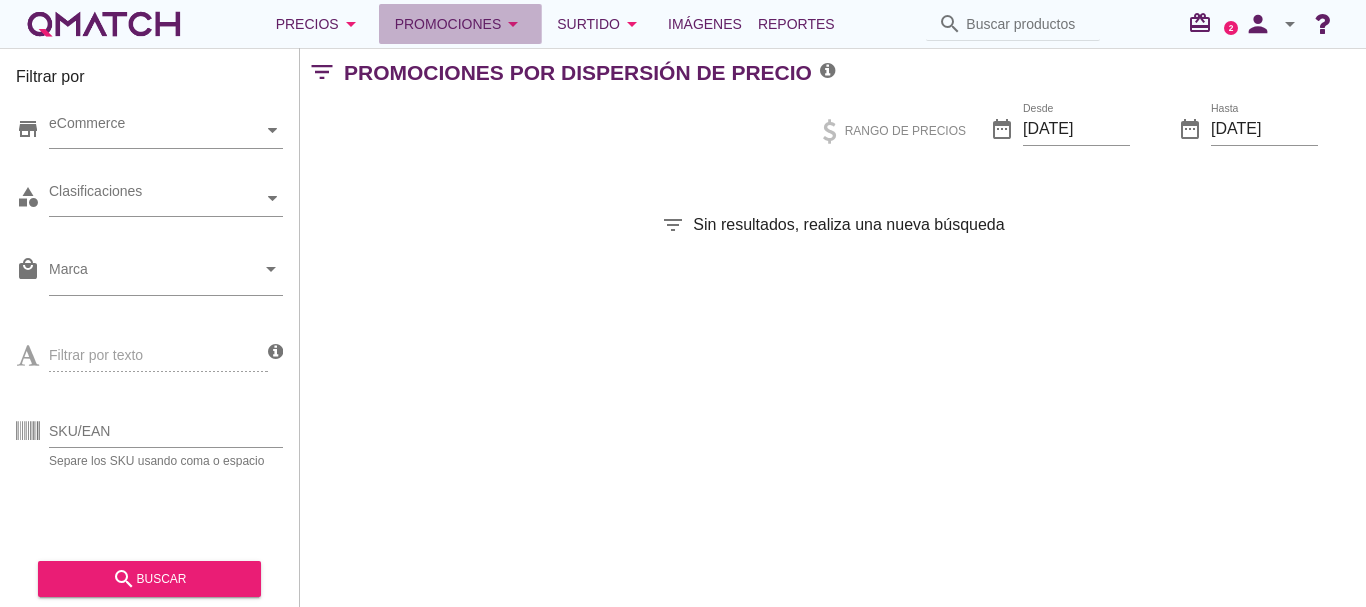 click on "arrow_drop_down" at bounding box center (351, 24) 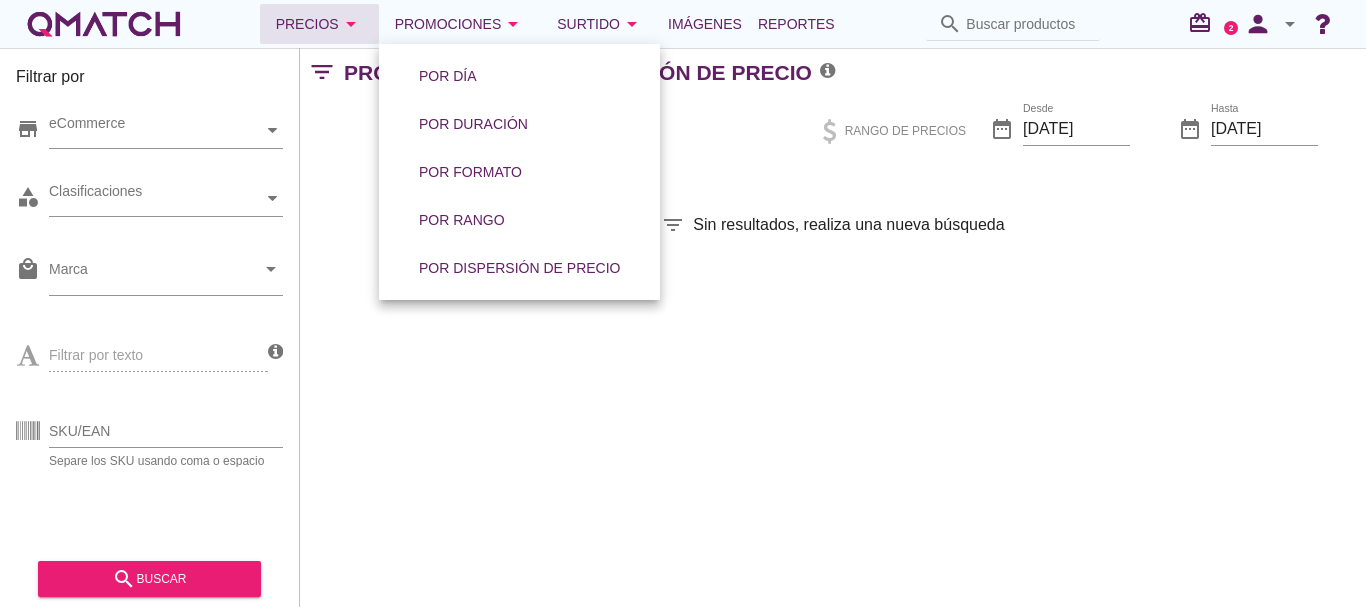 click on "arrow_drop_down" at bounding box center (351, 24) 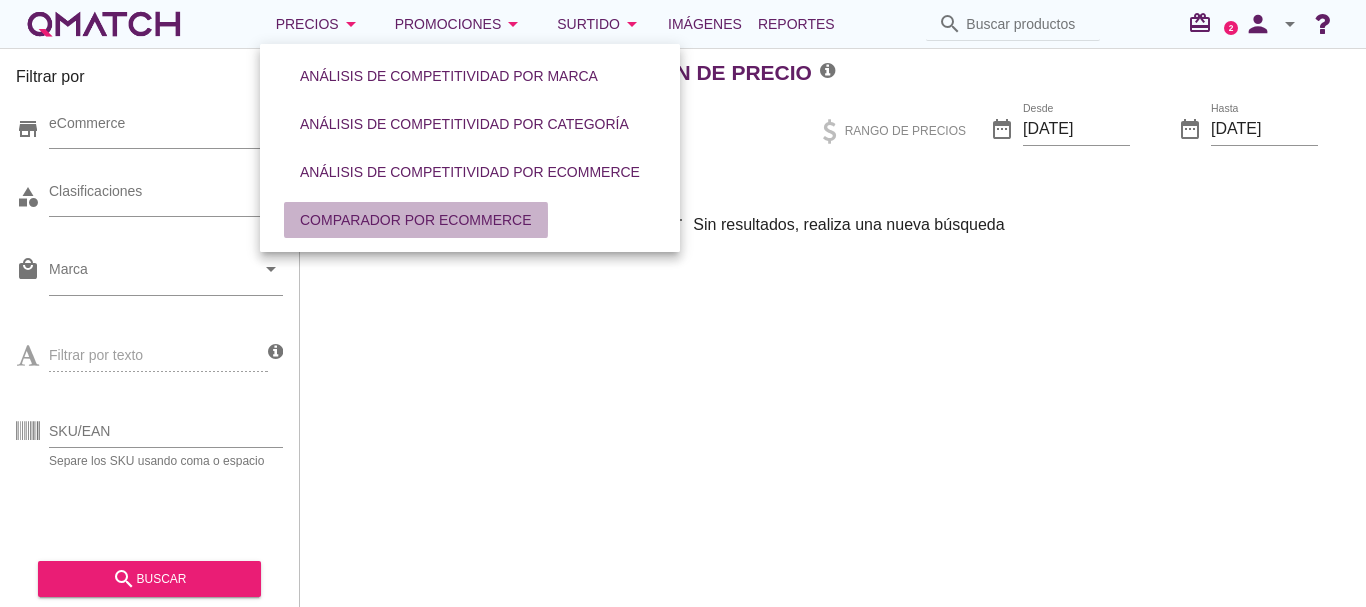 click on "Comparador por eCommerce" at bounding box center [416, 220] 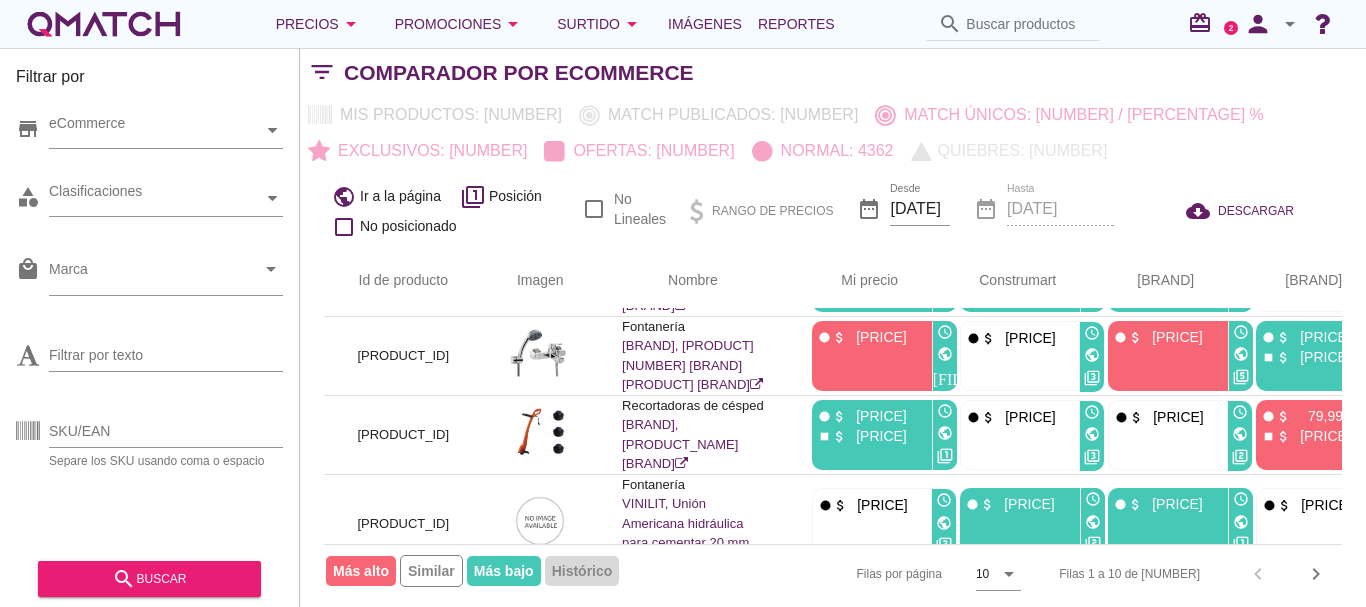 scroll, scrollTop: 659, scrollLeft: 0, axis: vertical 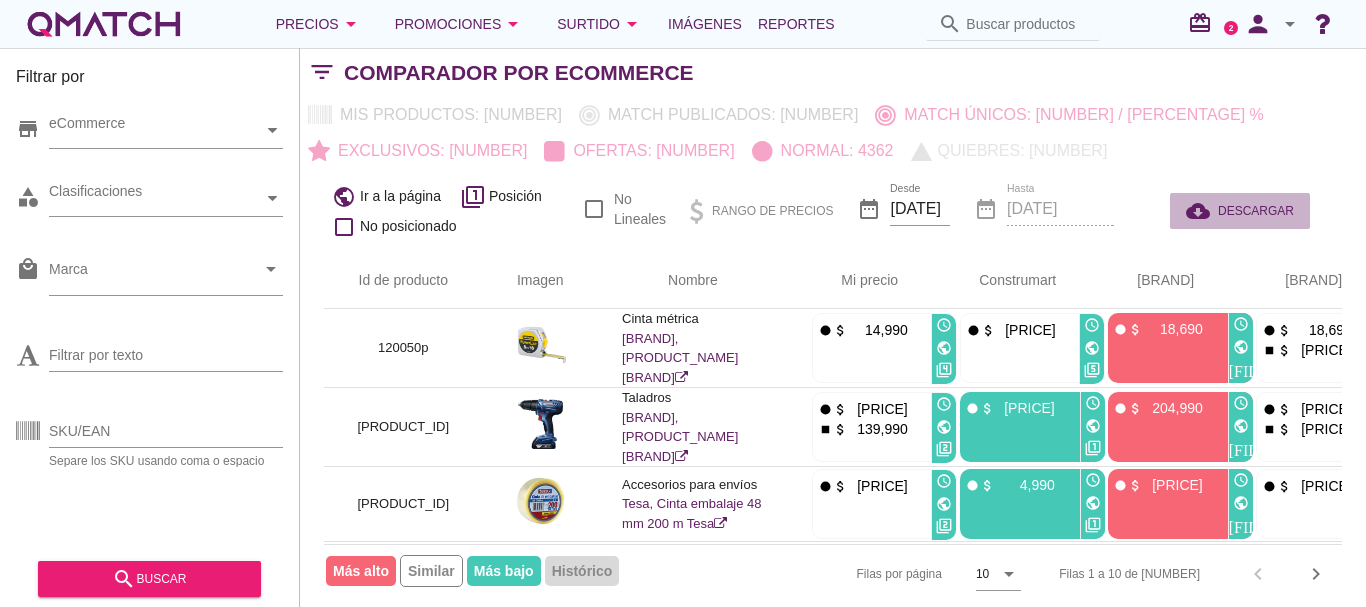 click on "cloud_download" at bounding box center (1202, 211) 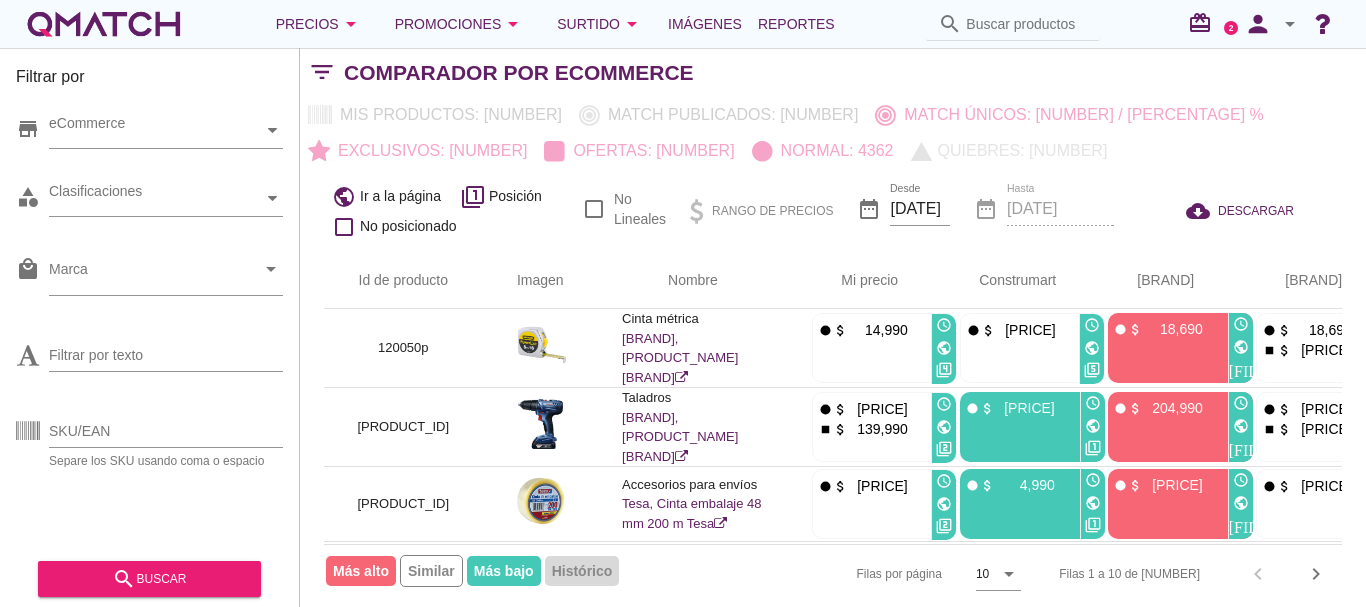 click on "Mis productos: [NUMBER]
Match publicados: [NUMBER]
Match únicos: 0 / 0.00 %
Exclusivos: [NUMBER]
Ofertas: [NUMBER]
Normal: [NUMBER]
Quiebres: 0" at bounding box center [833, 133] 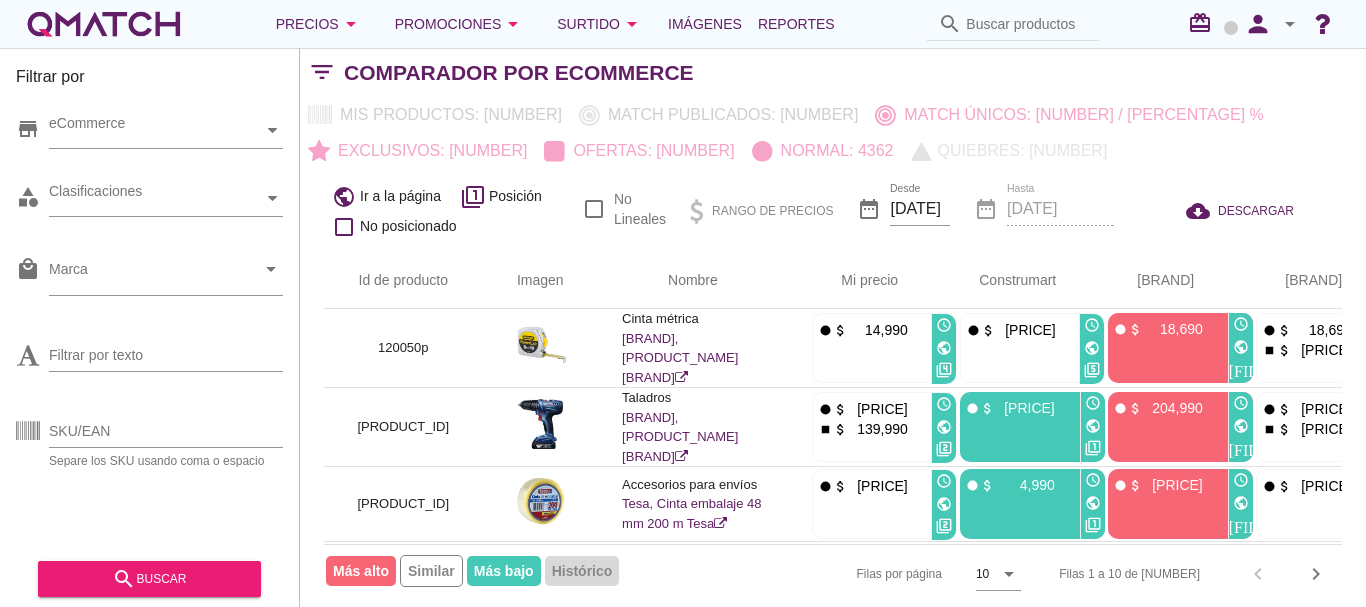 click on "Mis productos: [NUMBER]
Match publicados: [NUMBER]
Match únicos: 0 / 0.00 %
Exclusivos: [NUMBER]
Ofertas: [NUMBER]
Normal: [NUMBER]
Quiebres: 0" at bounding box center (833, 133) 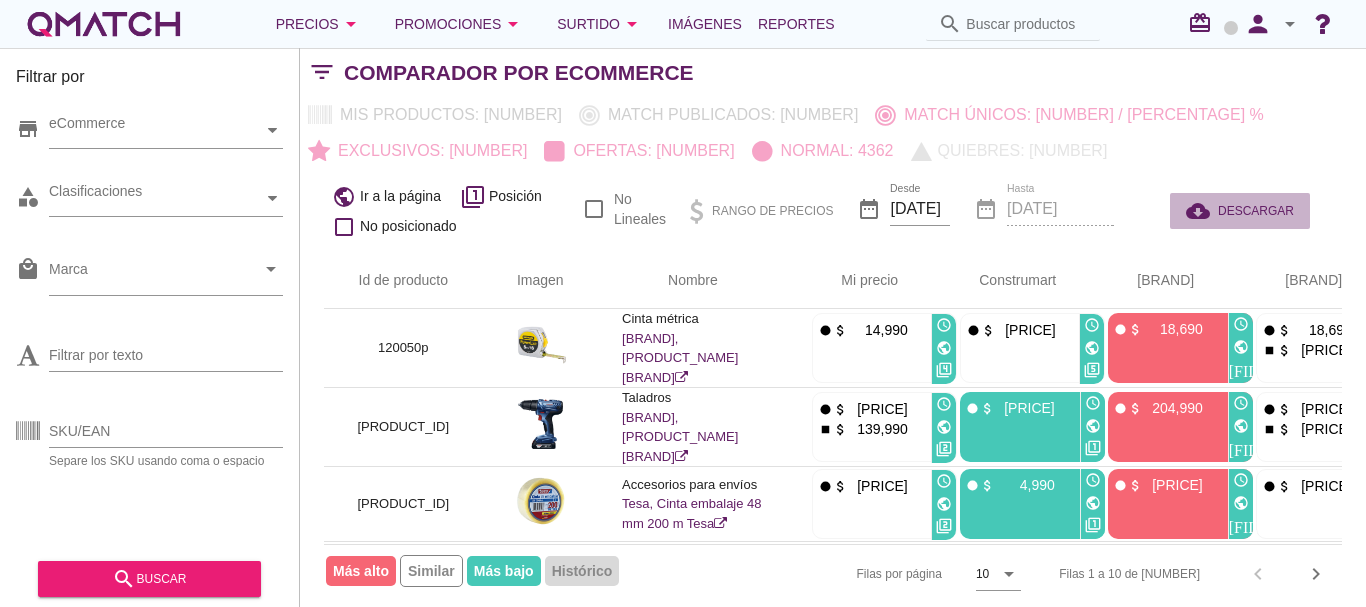 click on "DESCARGAR" at bounding box center [1256, 211] 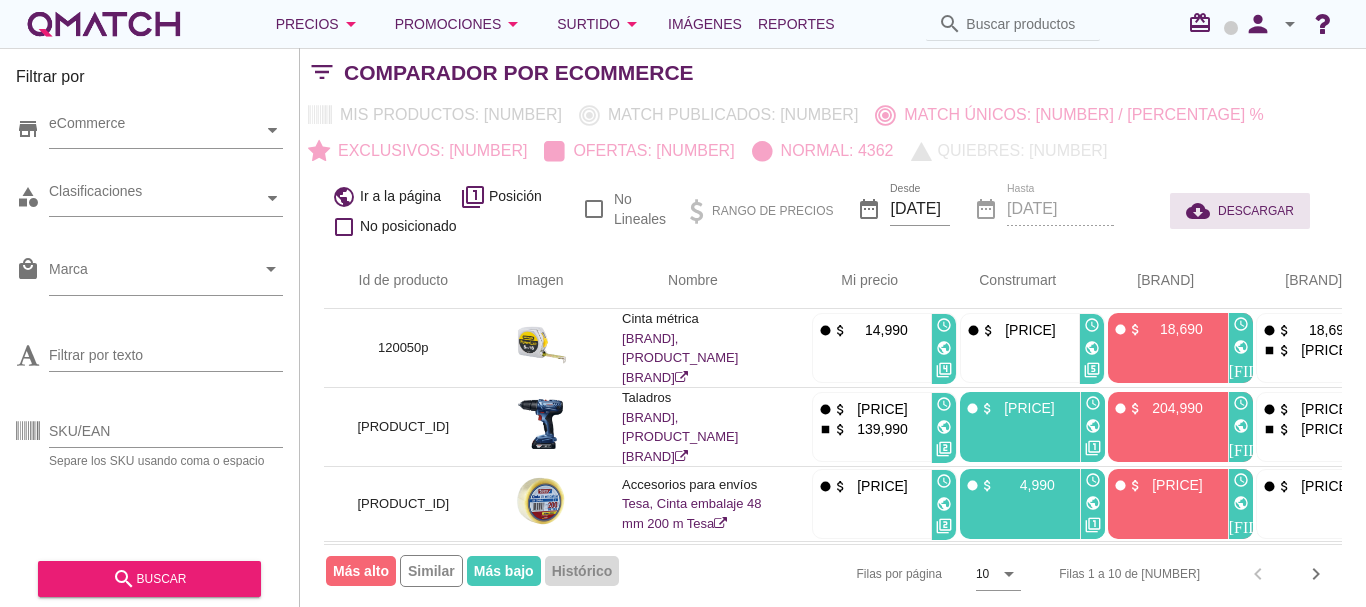 click on "DESCARGAR" at bounding box center [1256, 211] 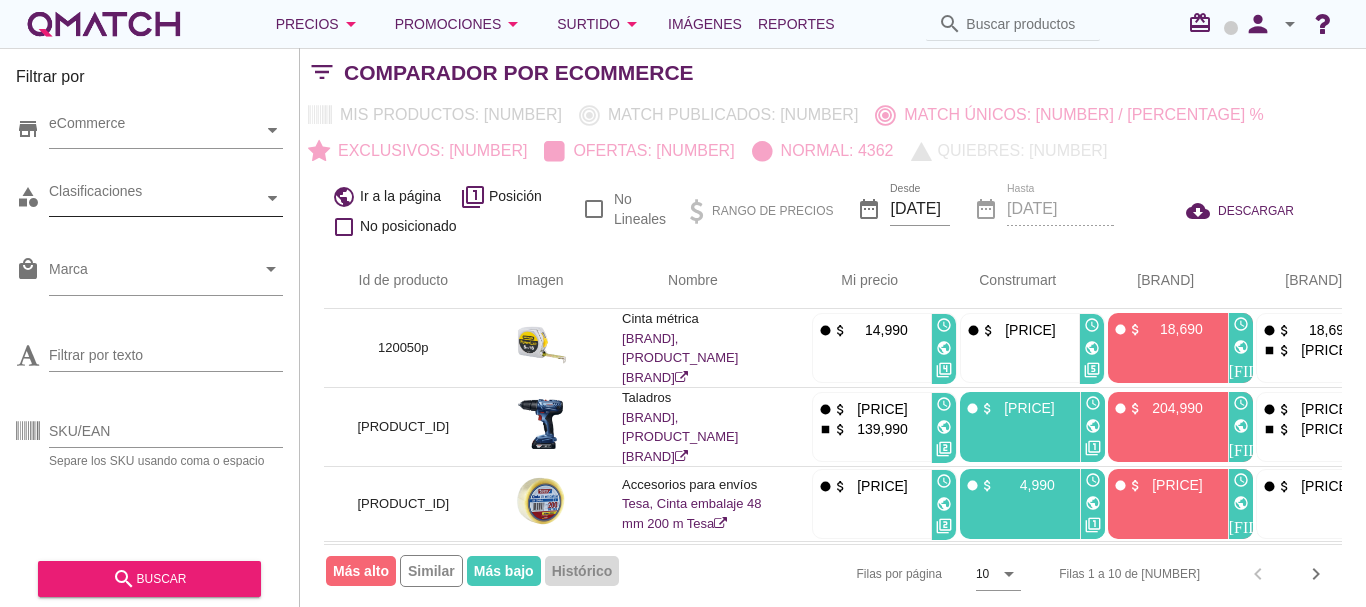 click at bounding box center [273, 130] 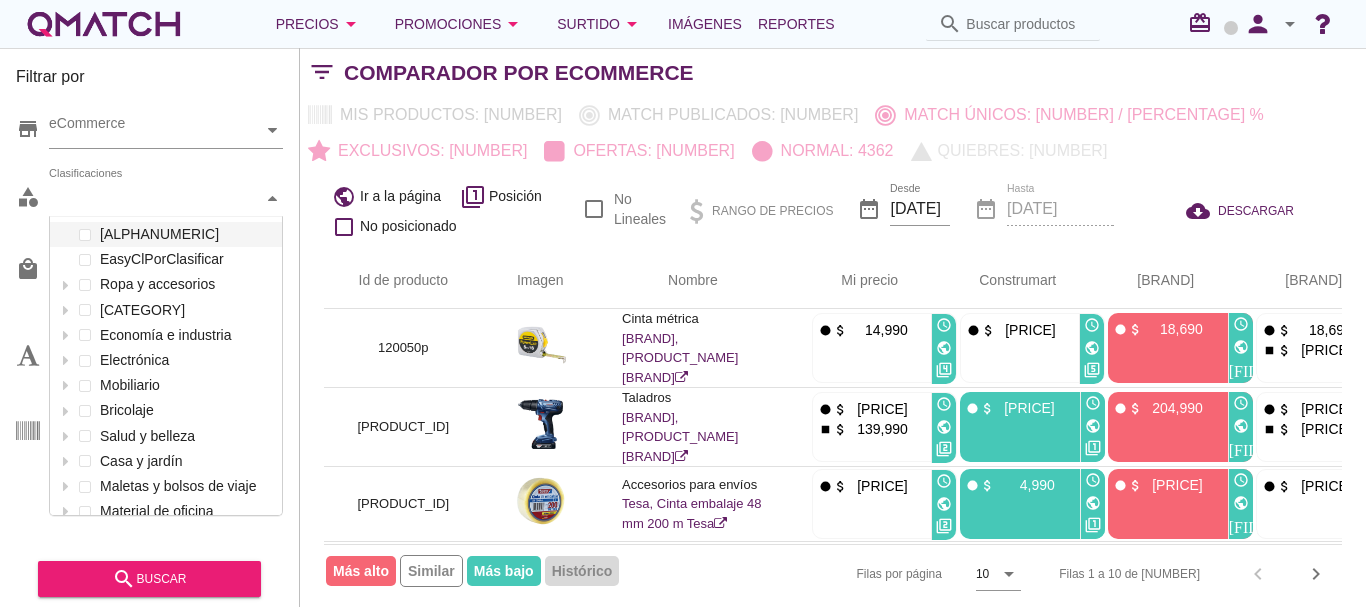 scroll, scrollTop: 302, scrollLeft: 236, axis: both 